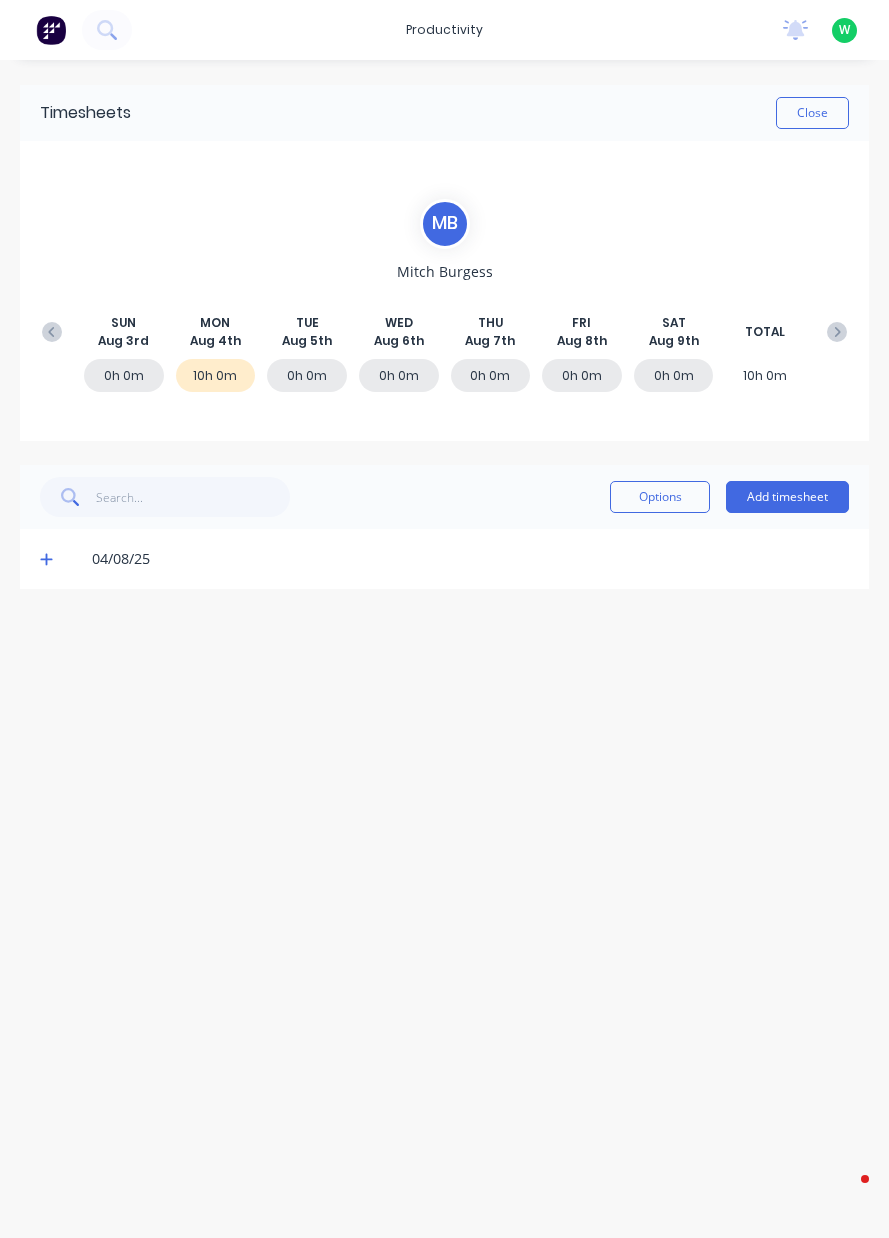 scroll, scrollTop: 0, scrollLeft: 0, axis: both 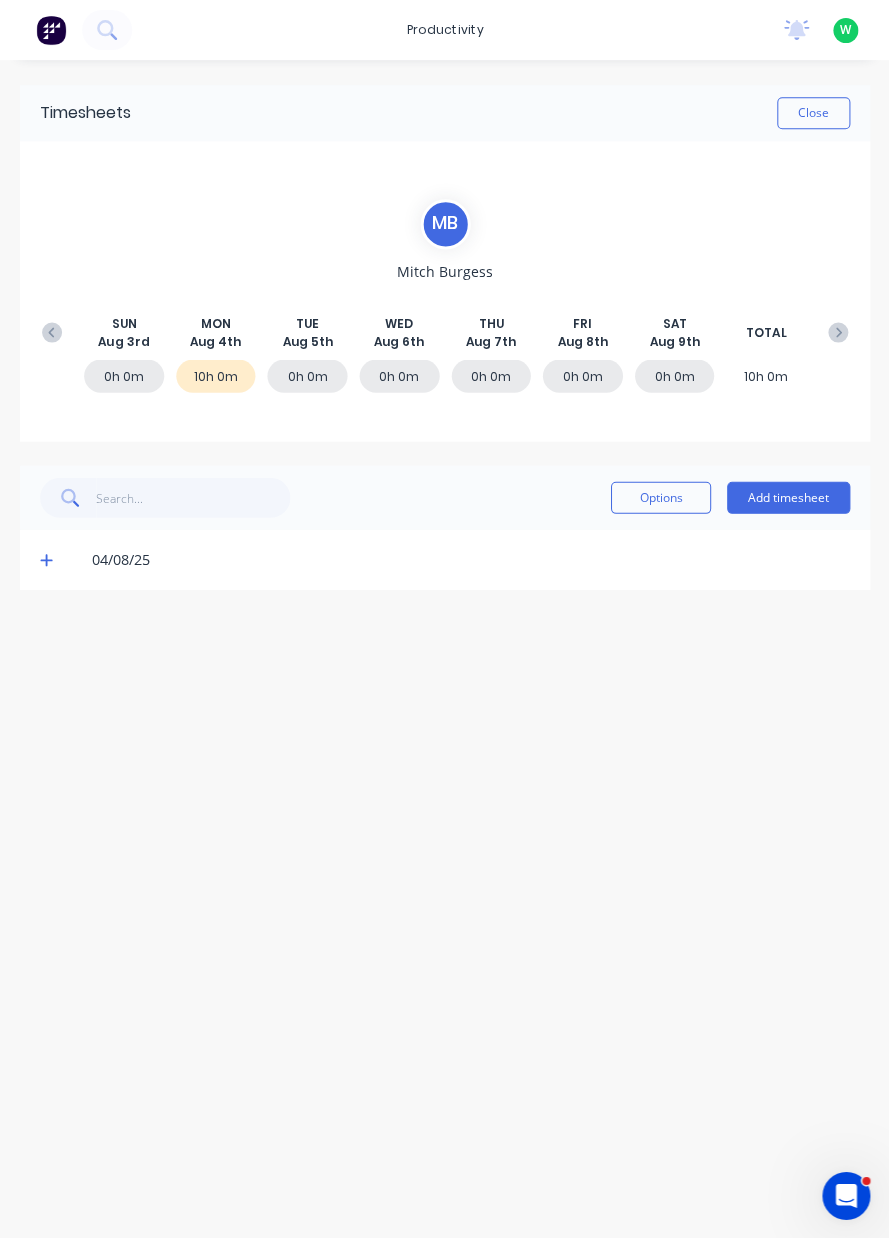 click on "Close" at bounding box center [812, 113] 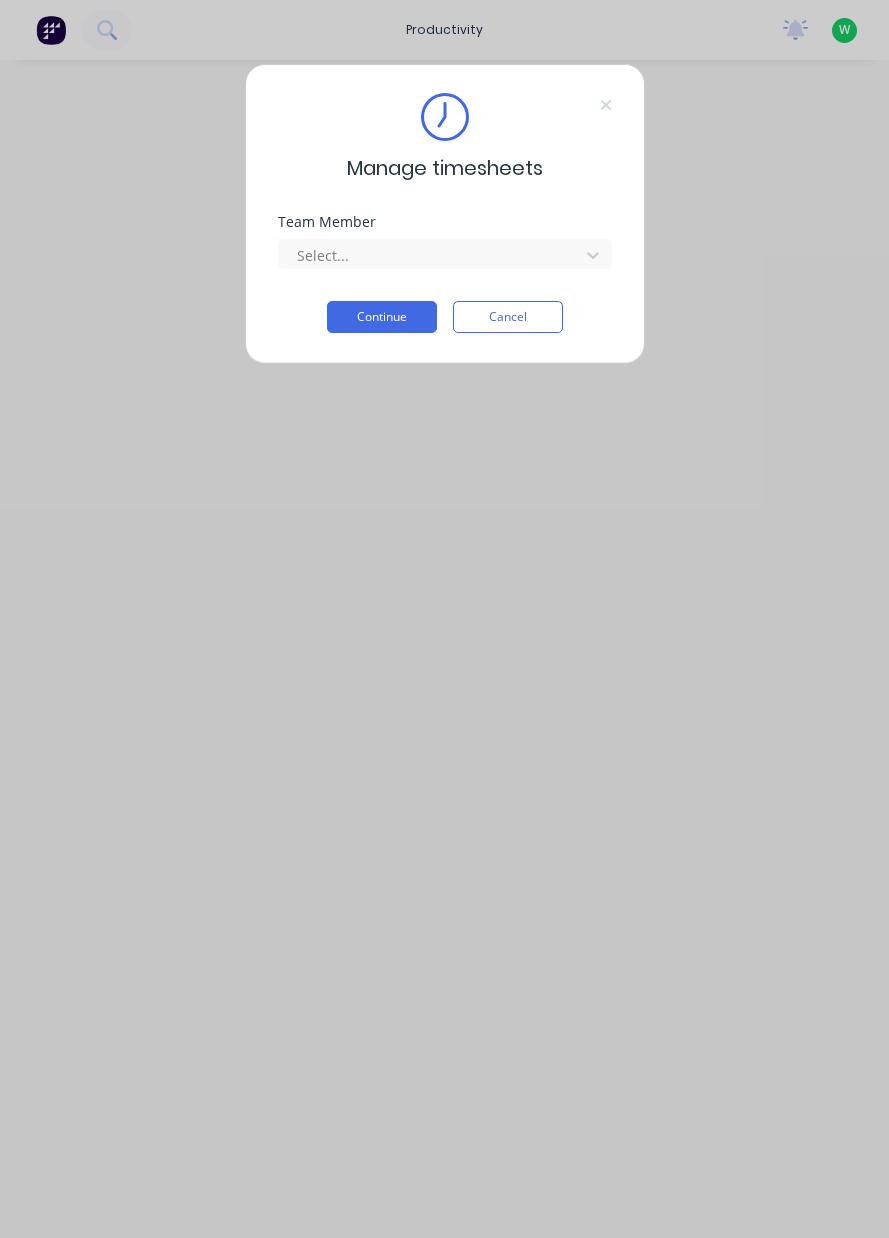 scroll, scrollTop: 0, scrollLeft: 0, axis: both 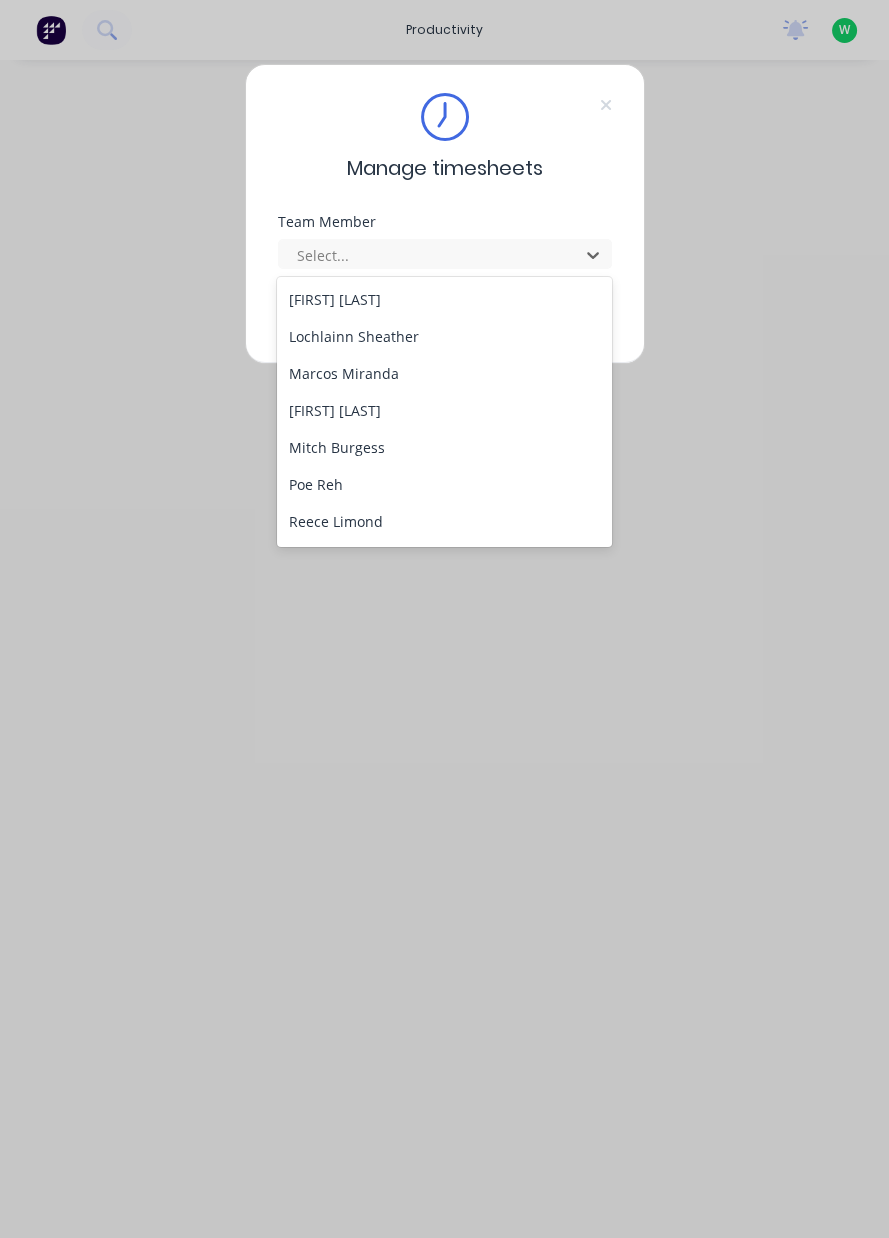 click on "Marcos Miranda" at bounding box center (444, 373) 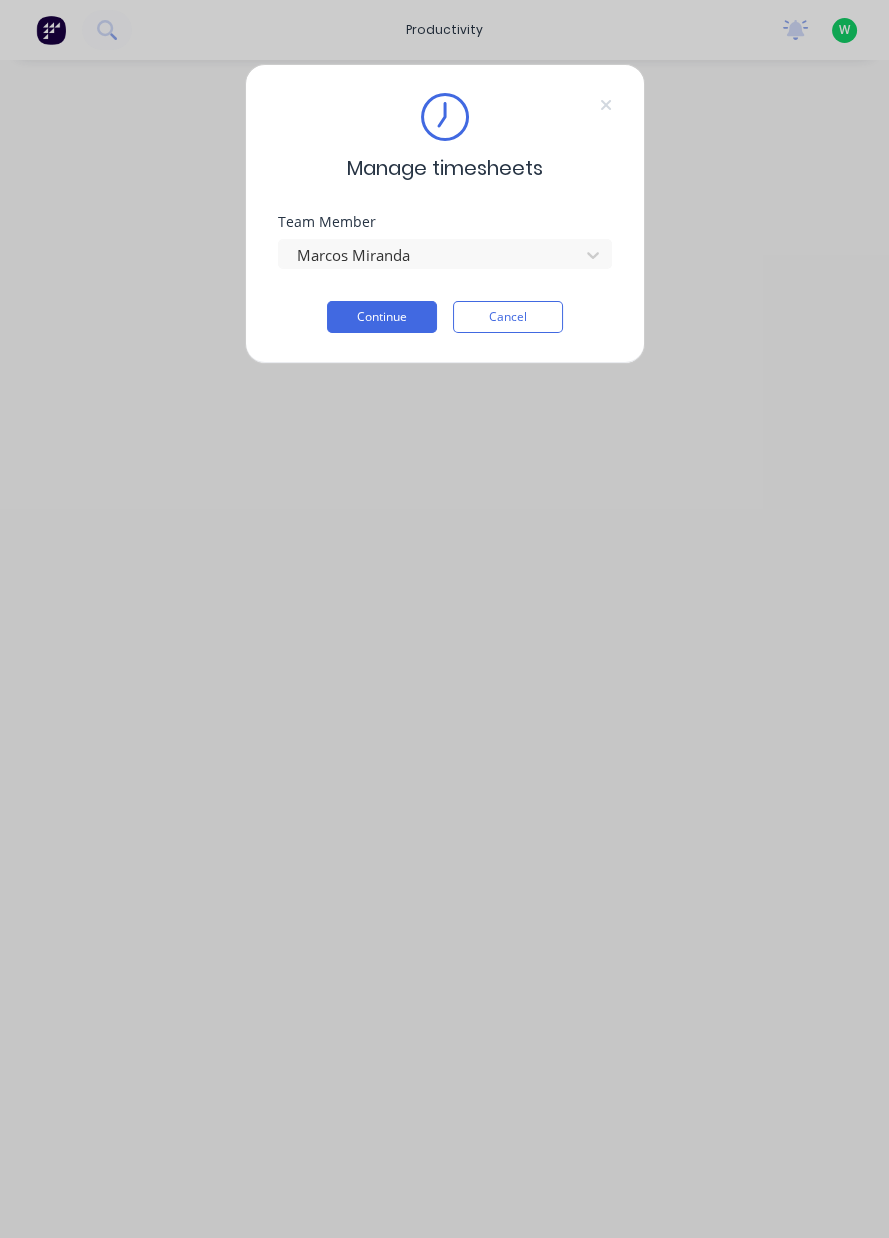 click on "Continue" at bounding box center [382, 317] 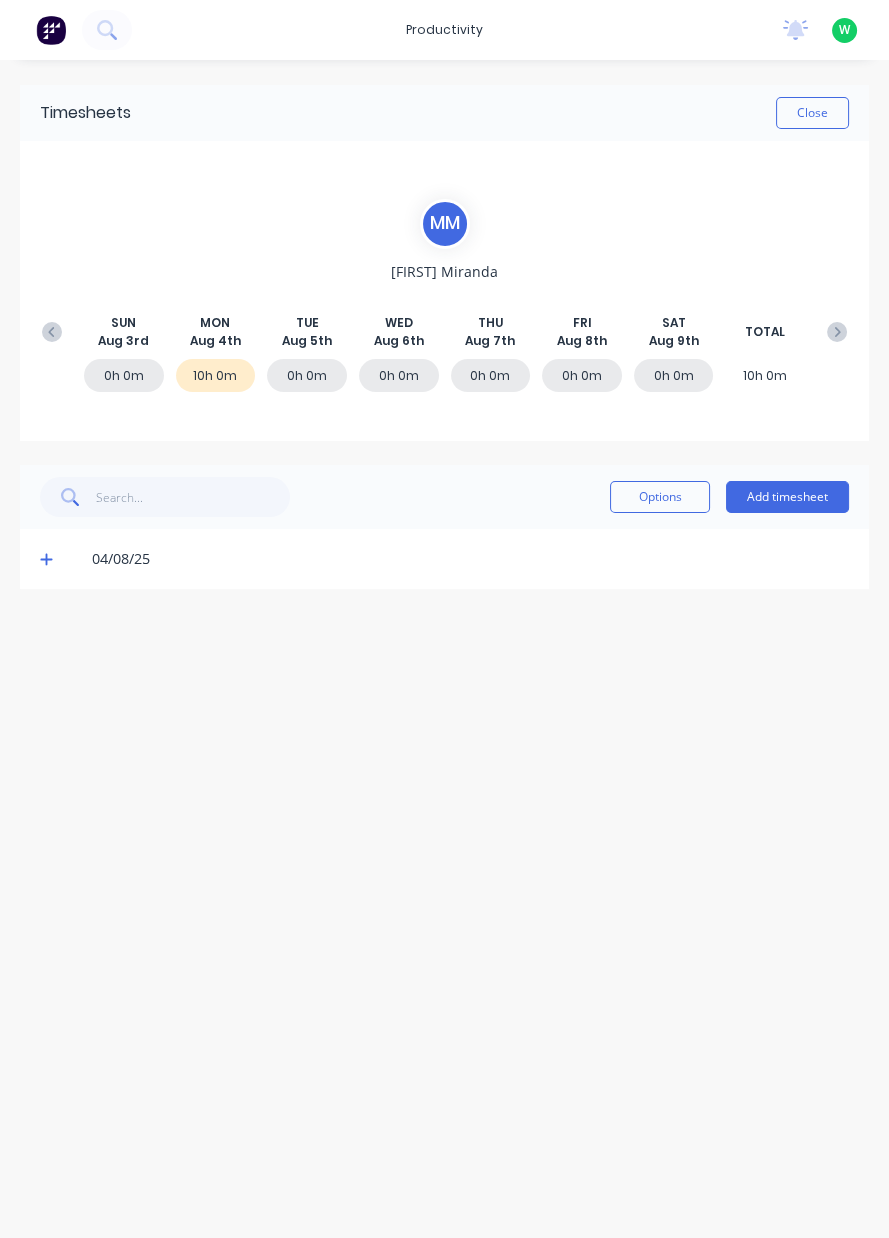 click on "Add timesheet" at bounding box center (787, 497) 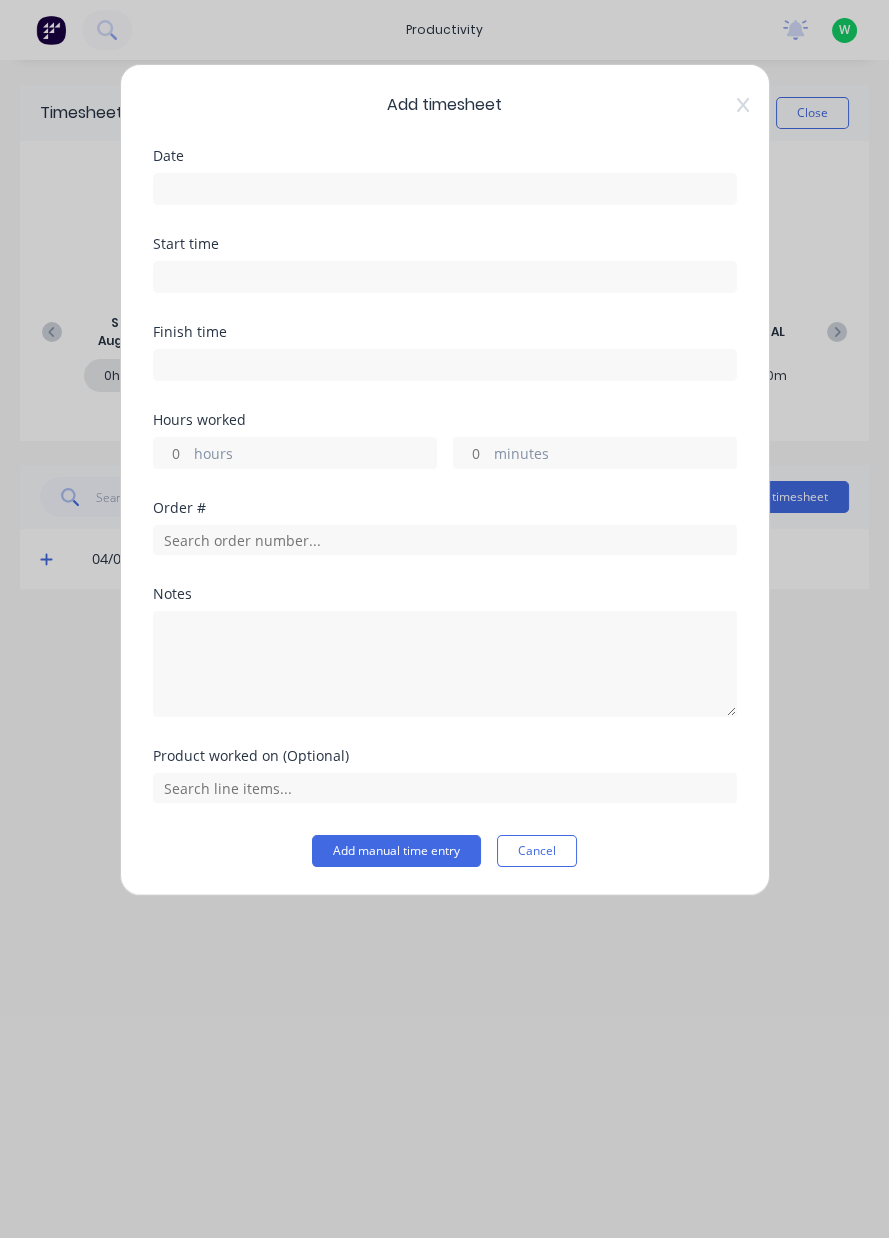 click at bounding box center [445, 189] 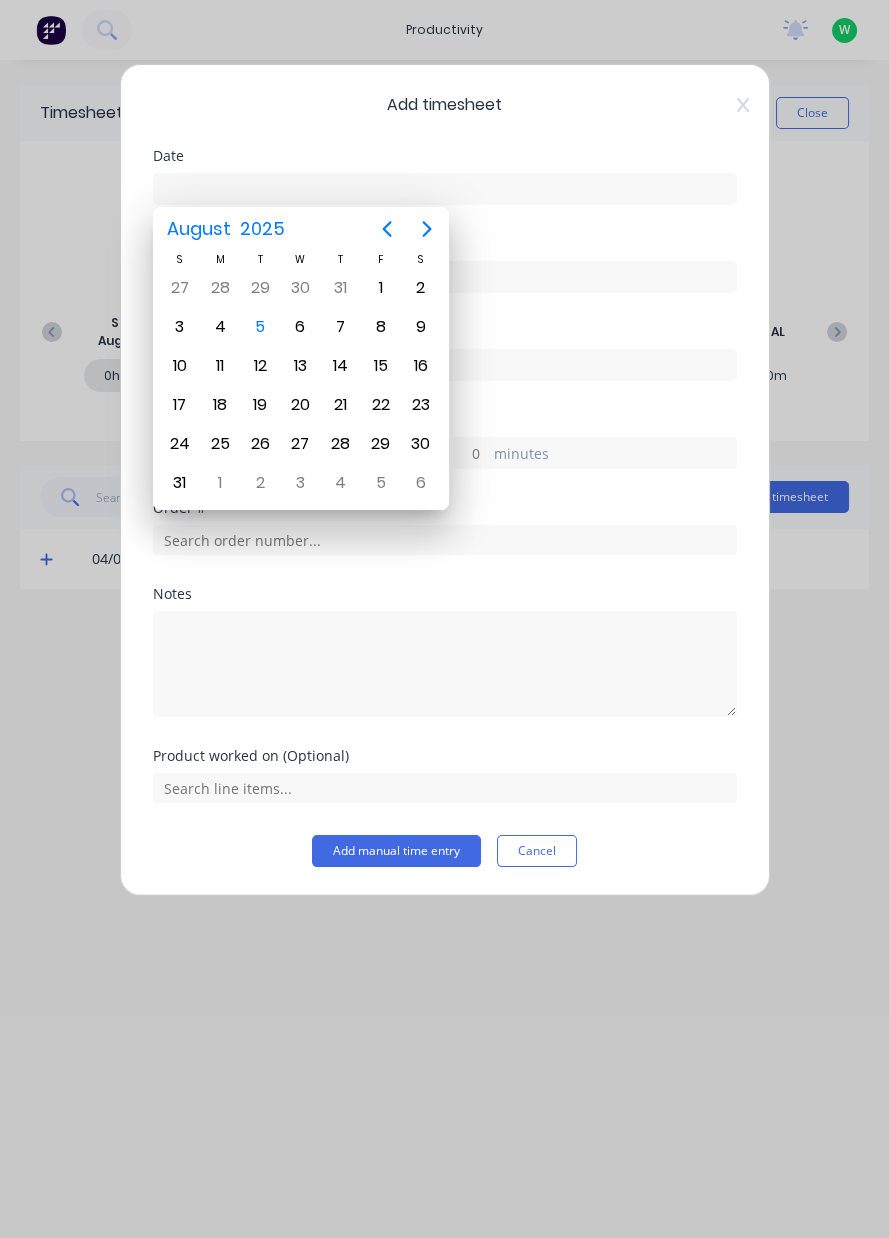 click on "5" at bounding box center (260, 327) 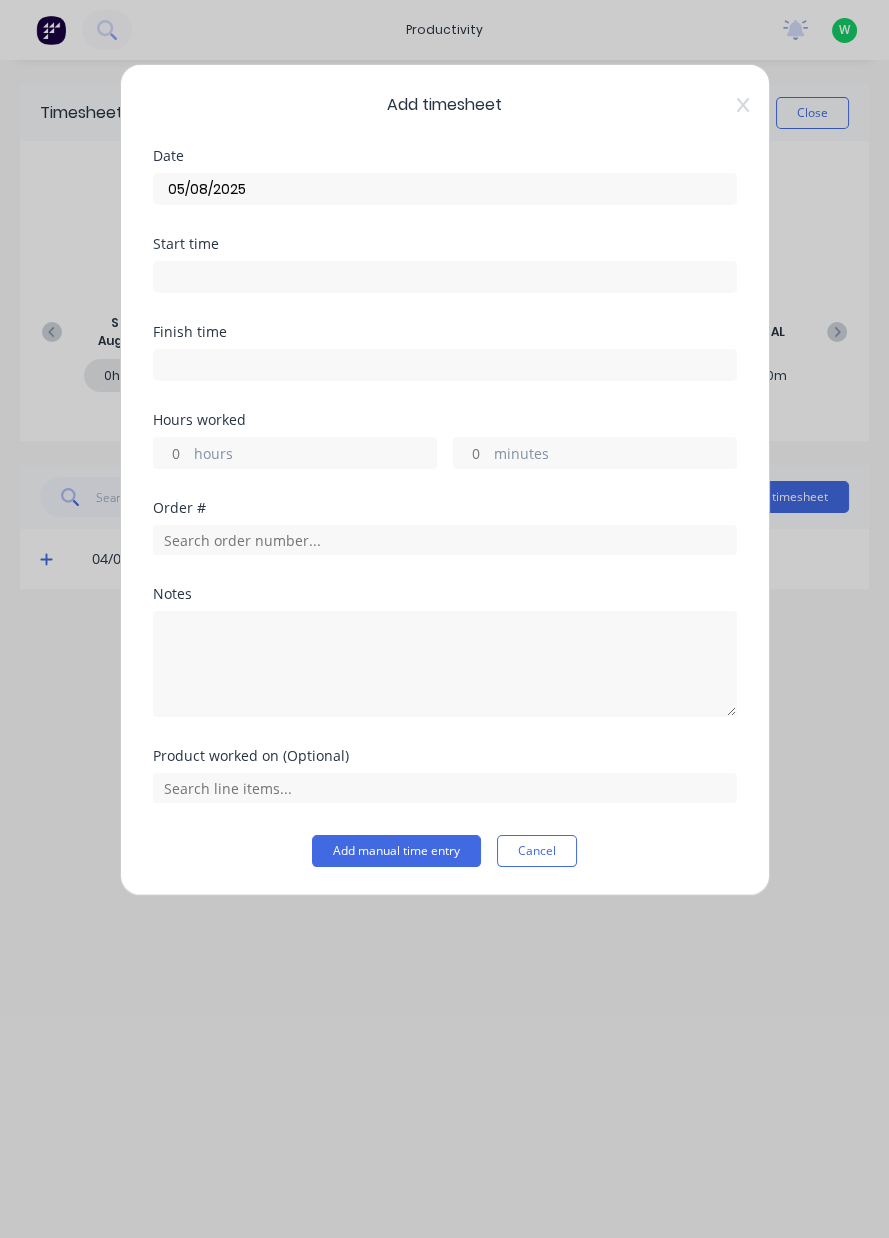 type on "05/08/2025" 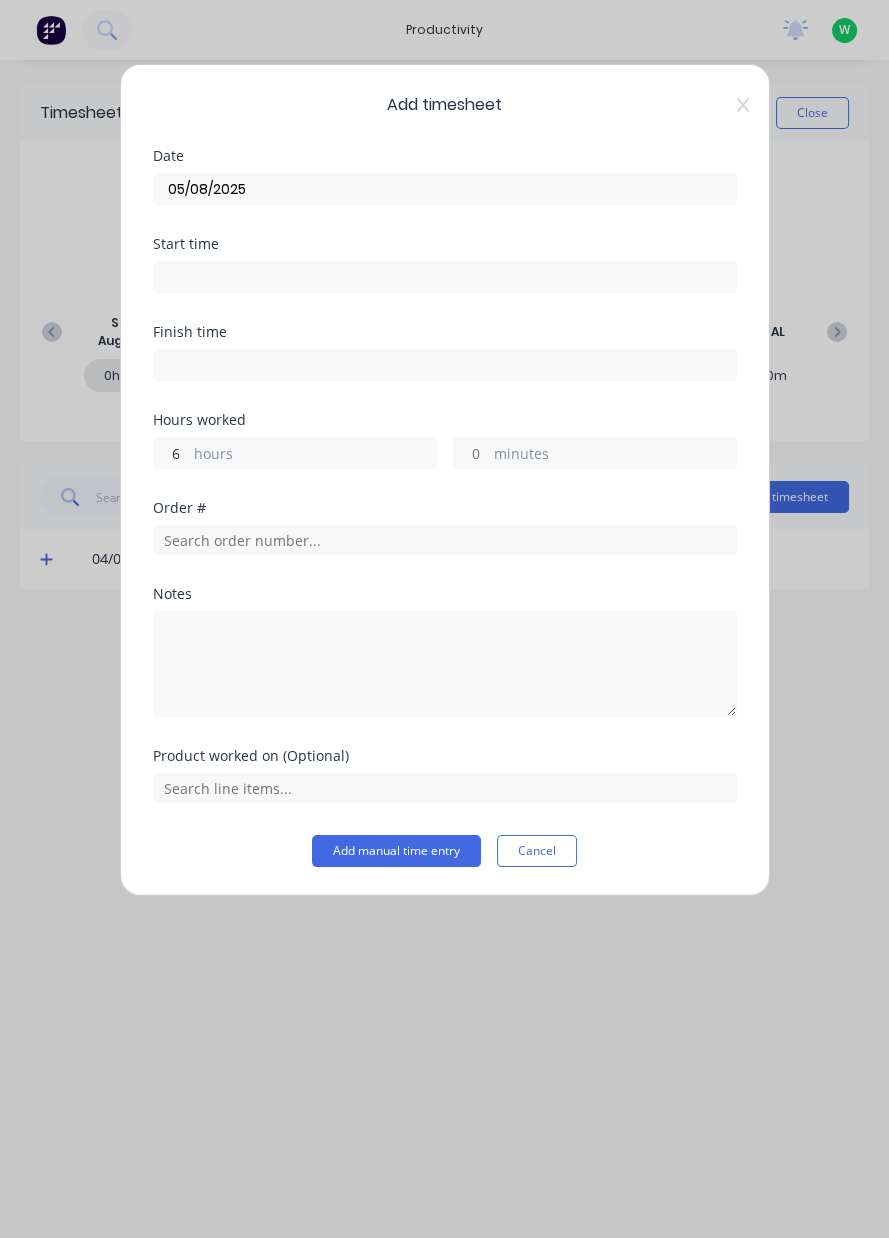 type on "6" 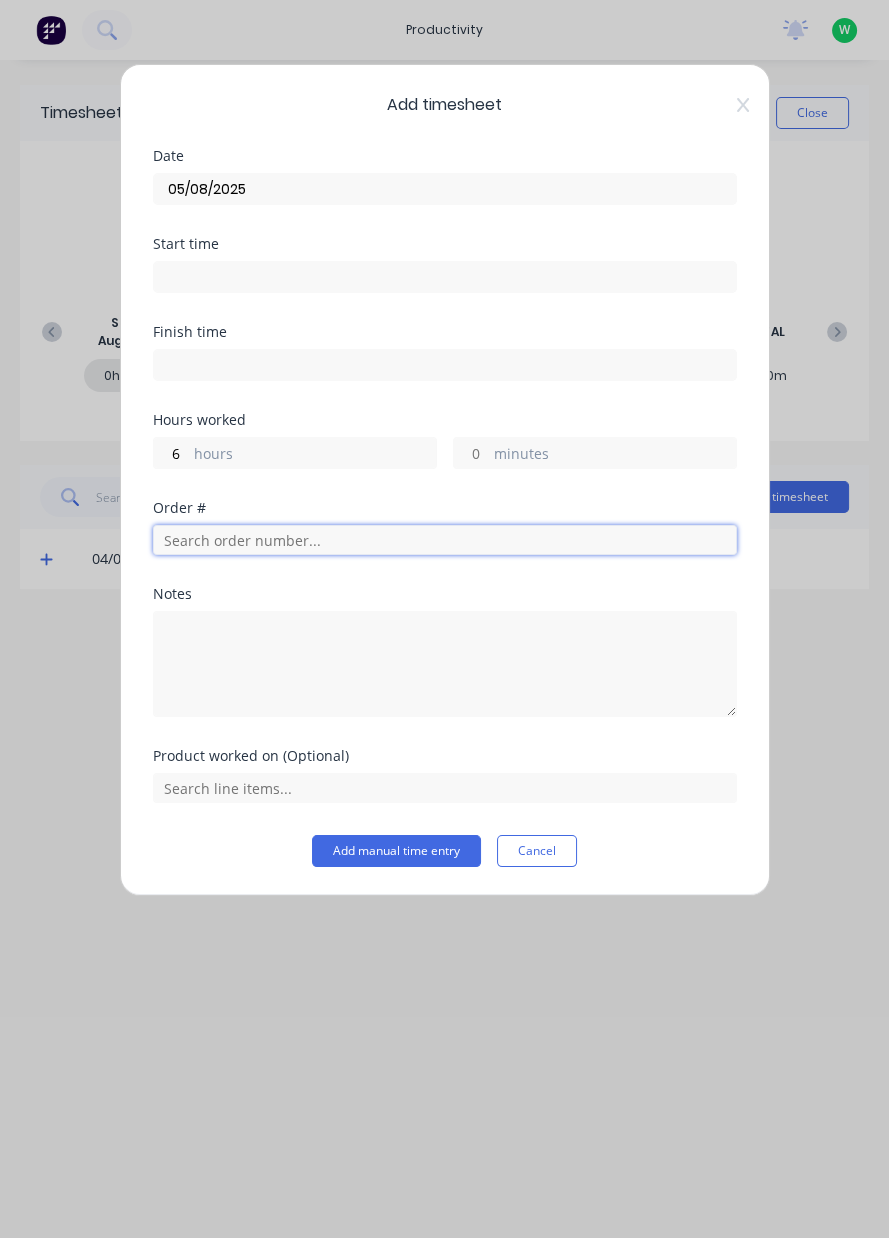 click at bounding box center [445, 540] 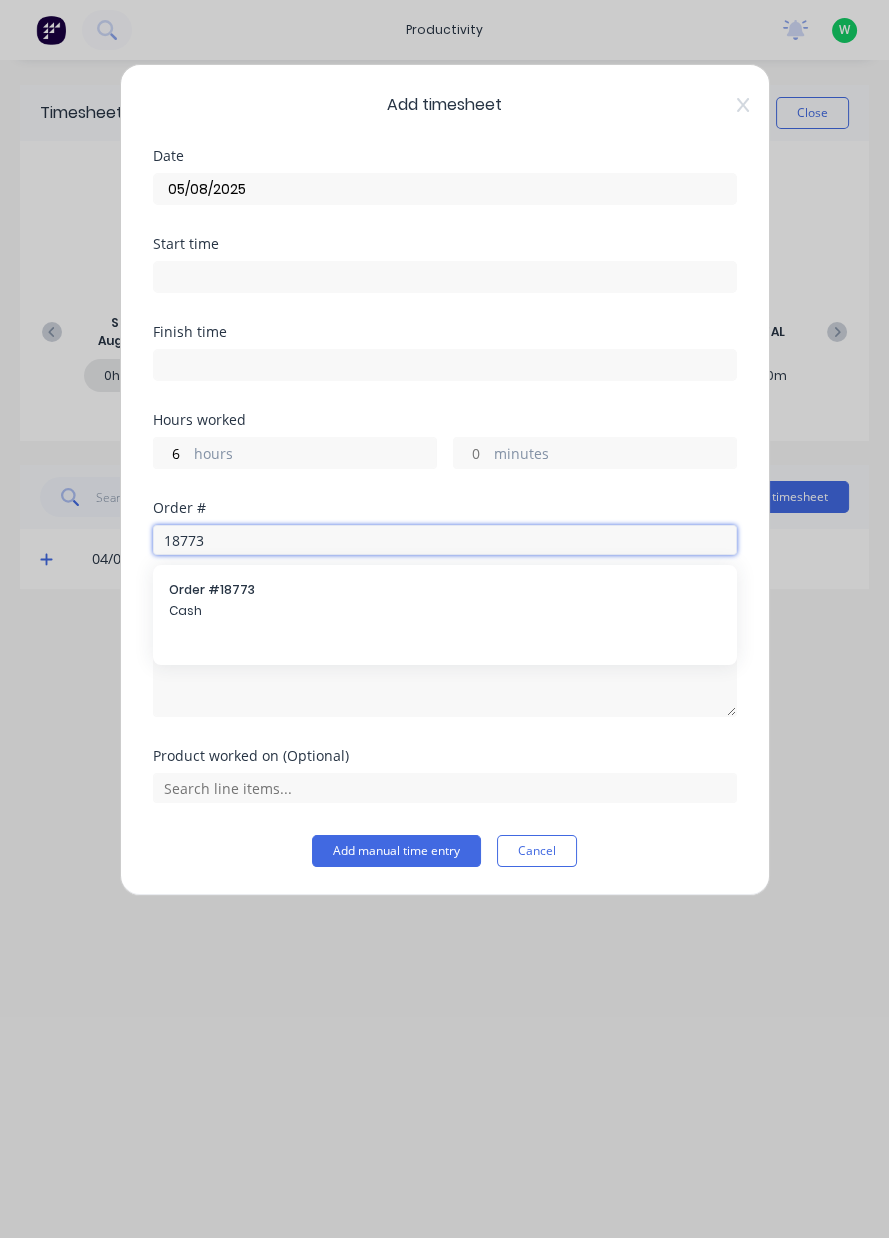 type on "18773" 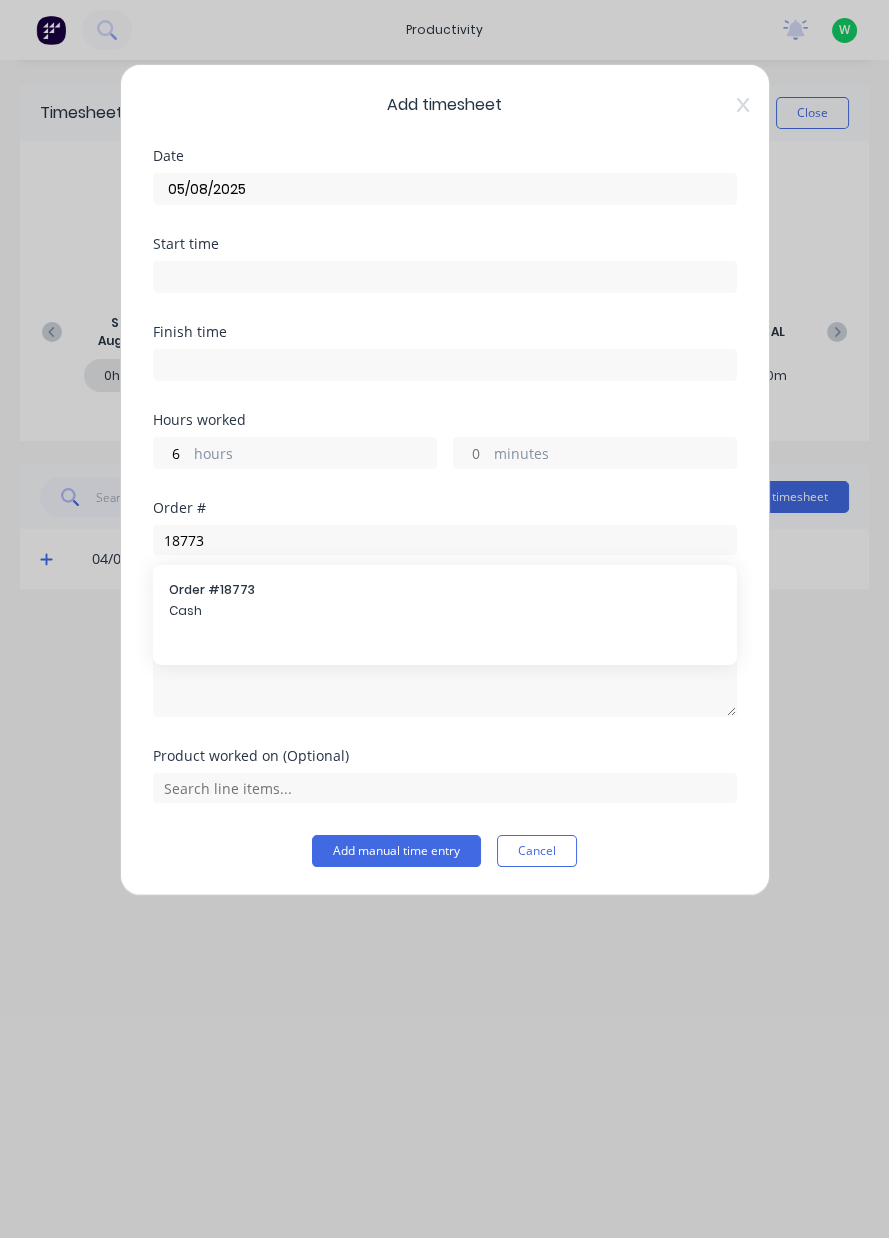 click on "Order # 18773" at bounding box center (445, 590) 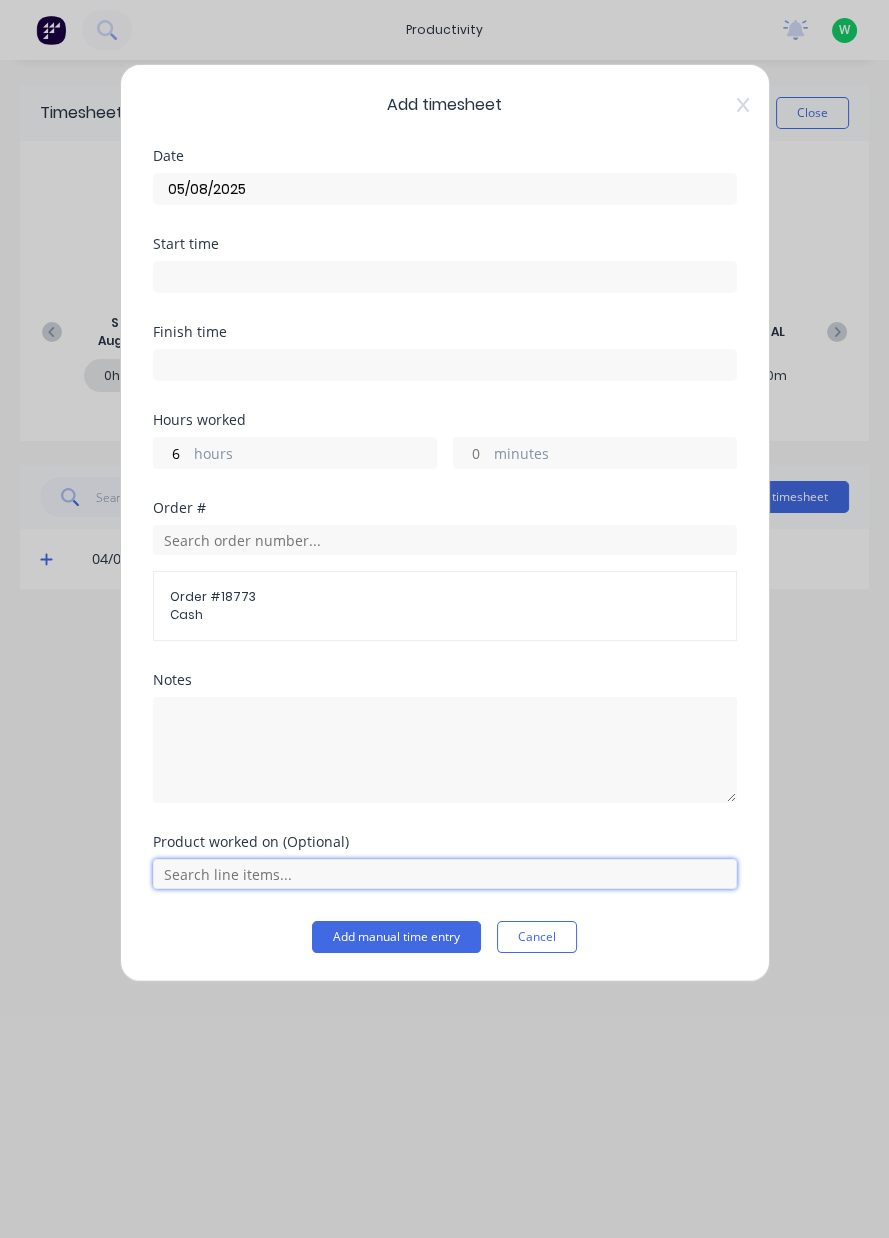 click at bounding box center [445, 874] 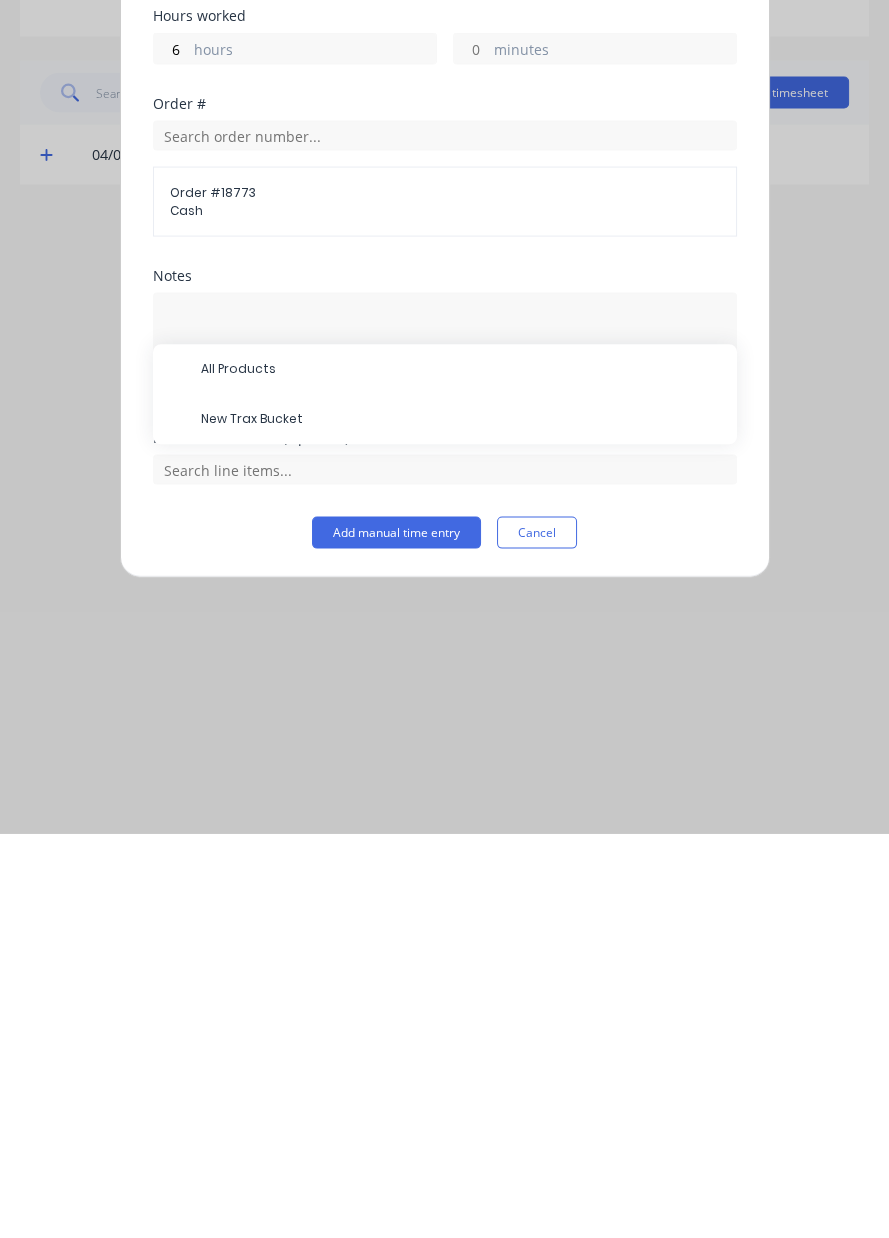 click on "New Trax Bucket" at bounding box center [461, 824] 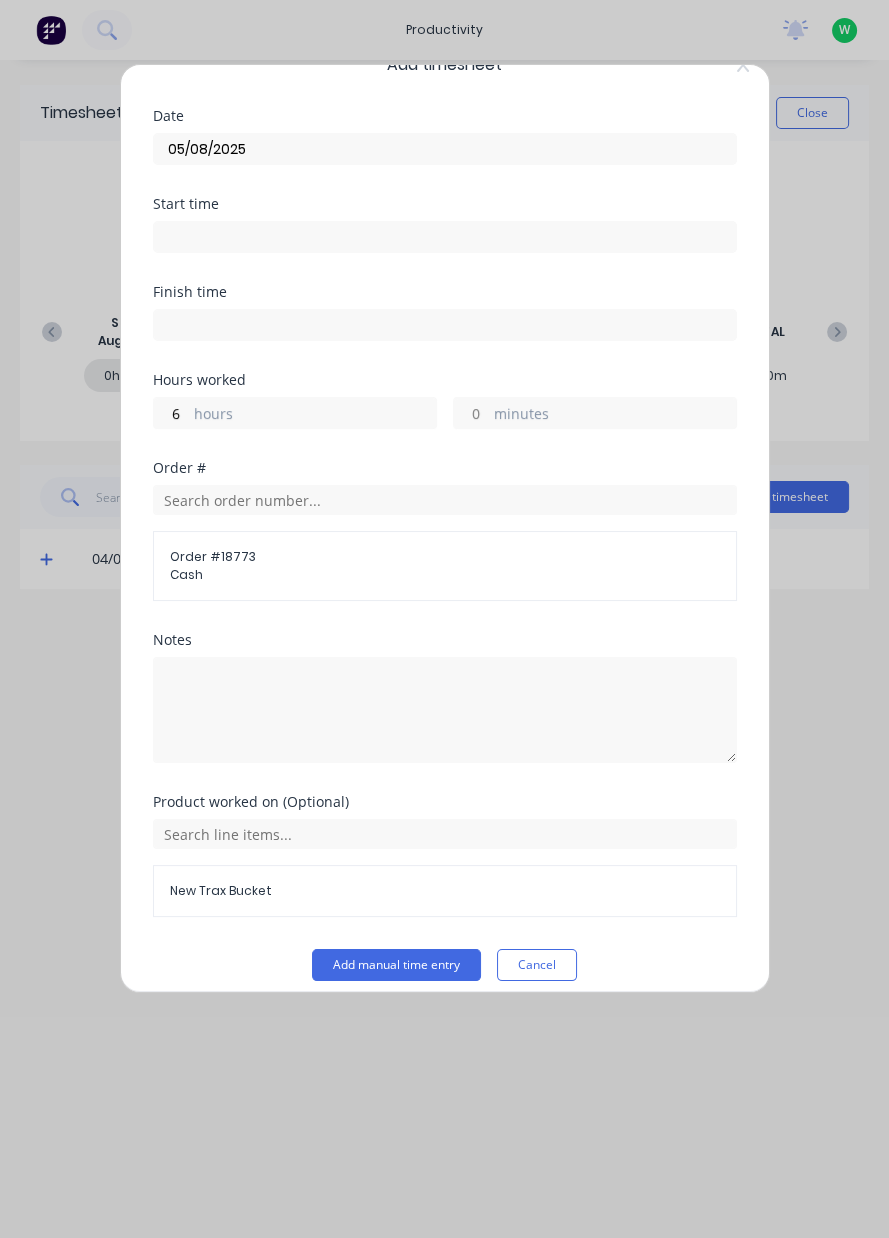 scroll, scrollTop: 37, scrollLeft: 0, axis: vertical 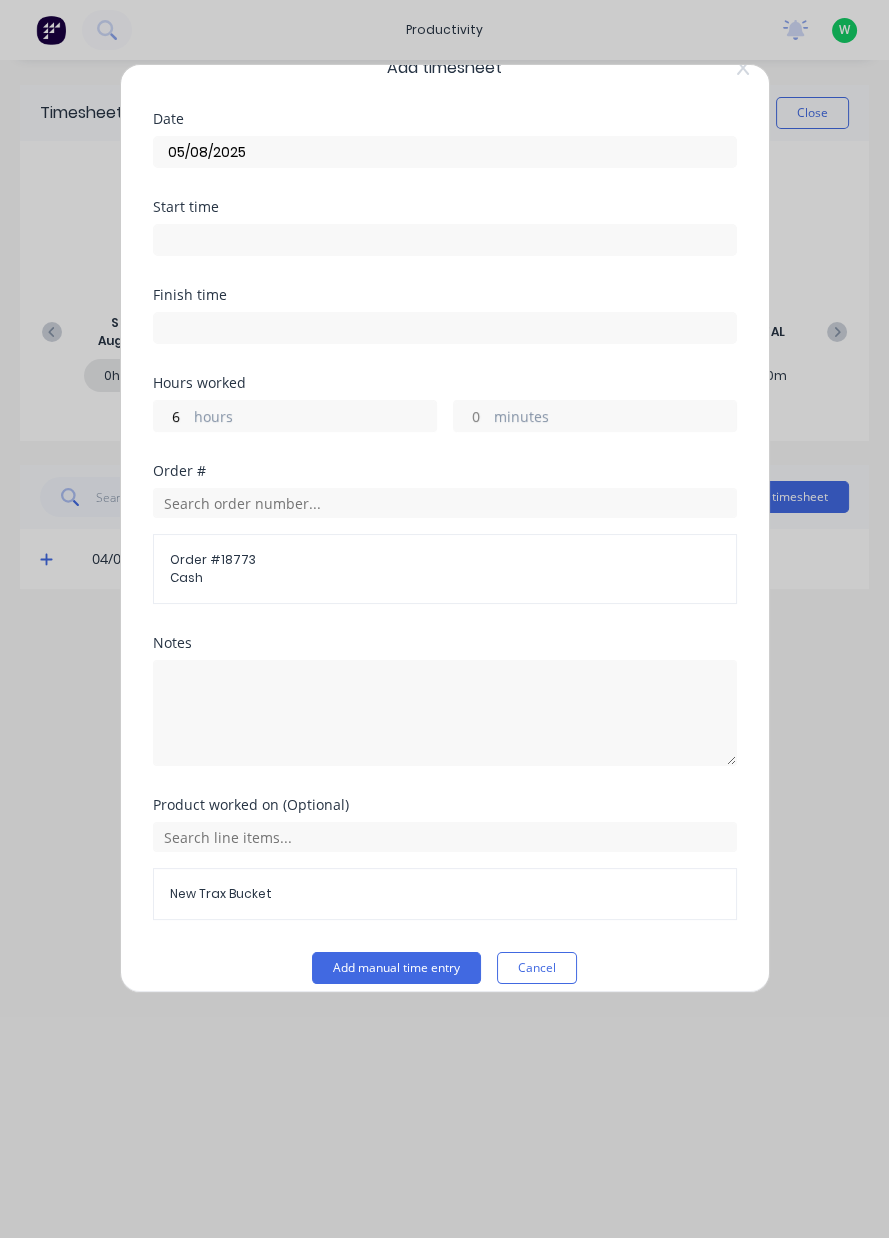 click on "Add manual time entry" at bounding box center (396, 968) 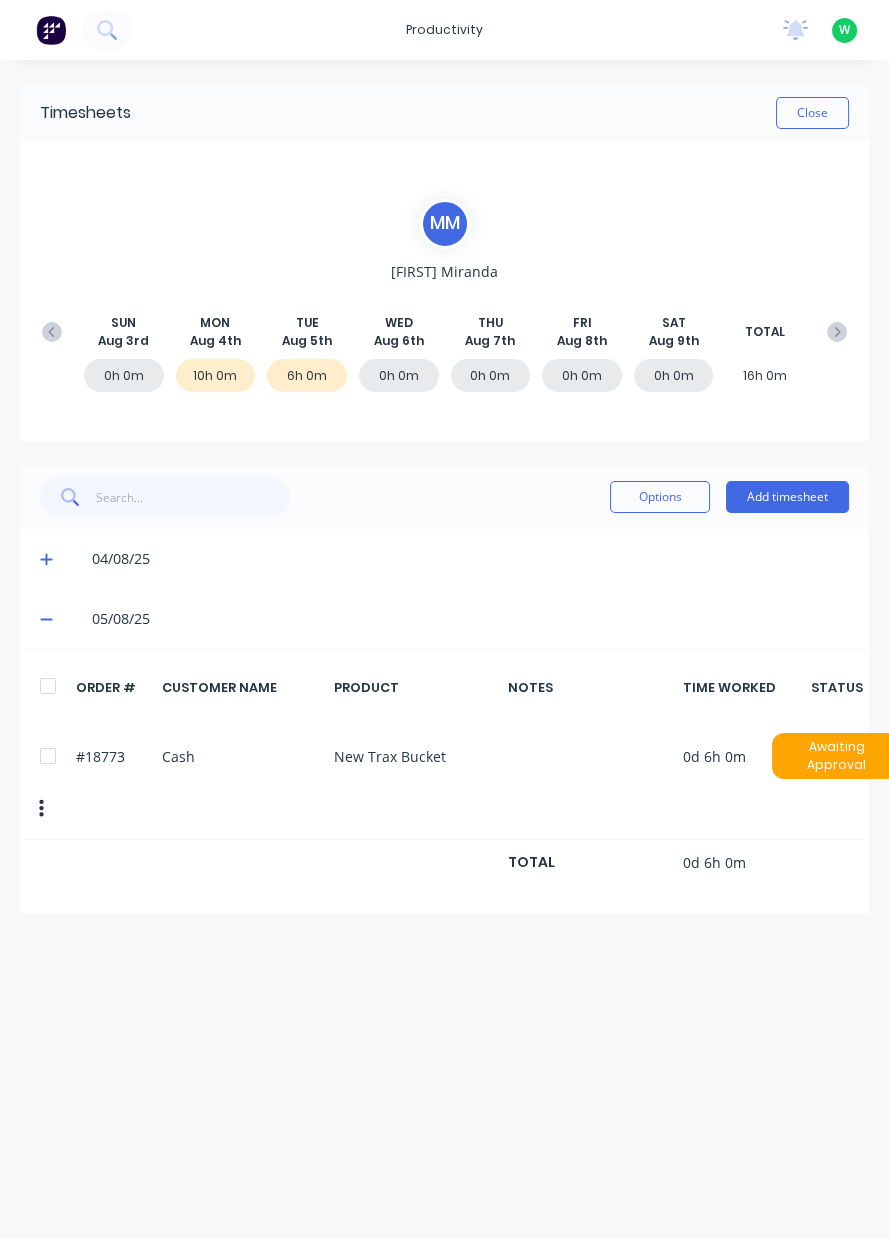 click on "Add timesheet" at bounding box center [787, 497] 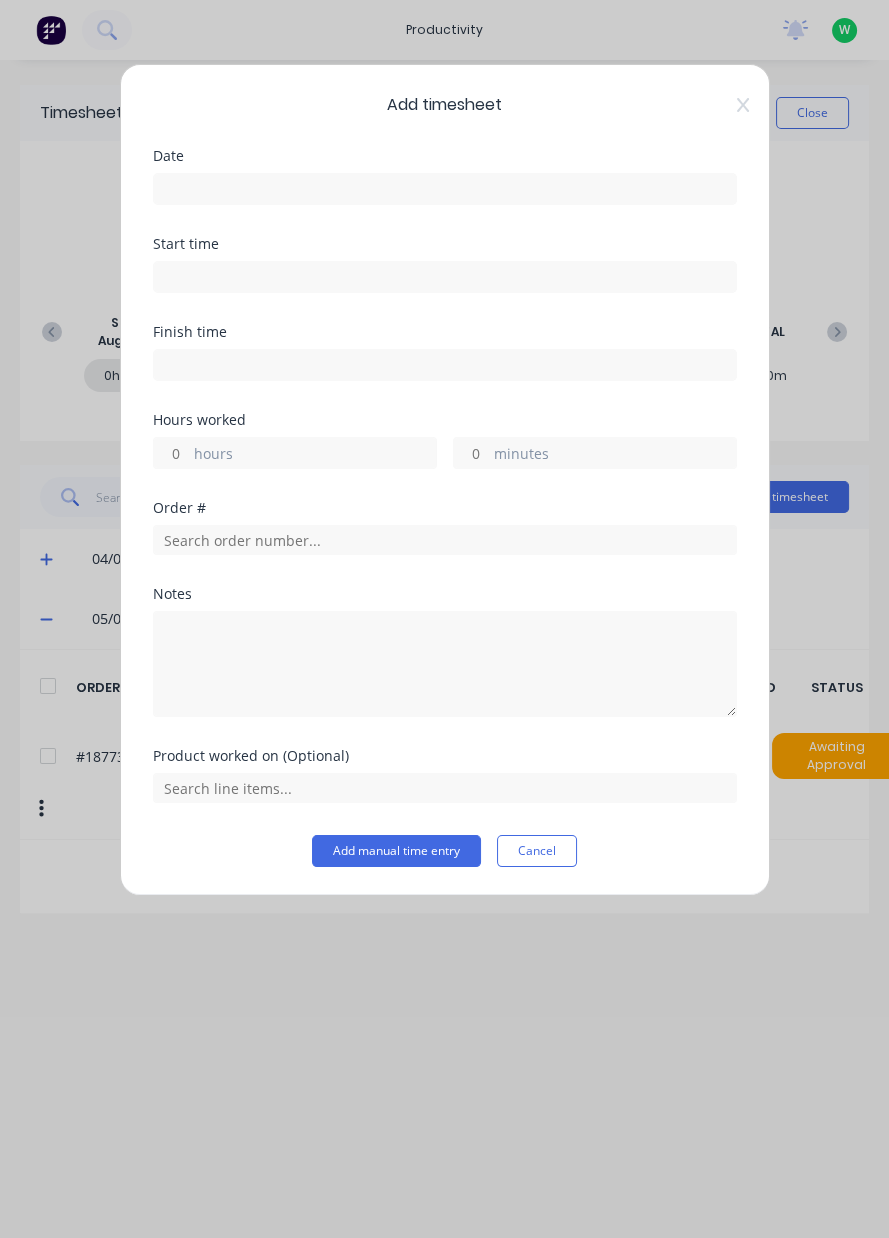 click at bounding box center (445, 189) 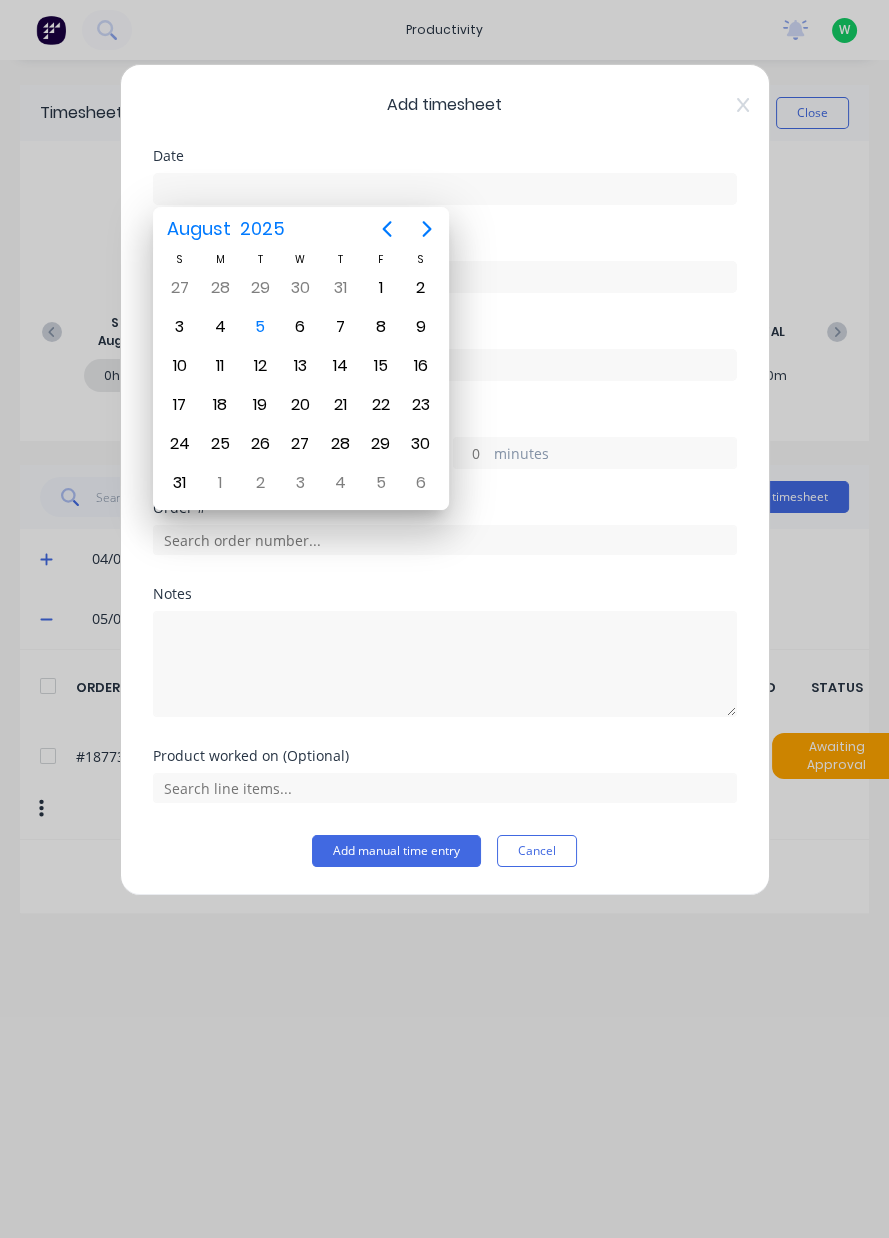 click on "5" at bounding box center [260, 327] 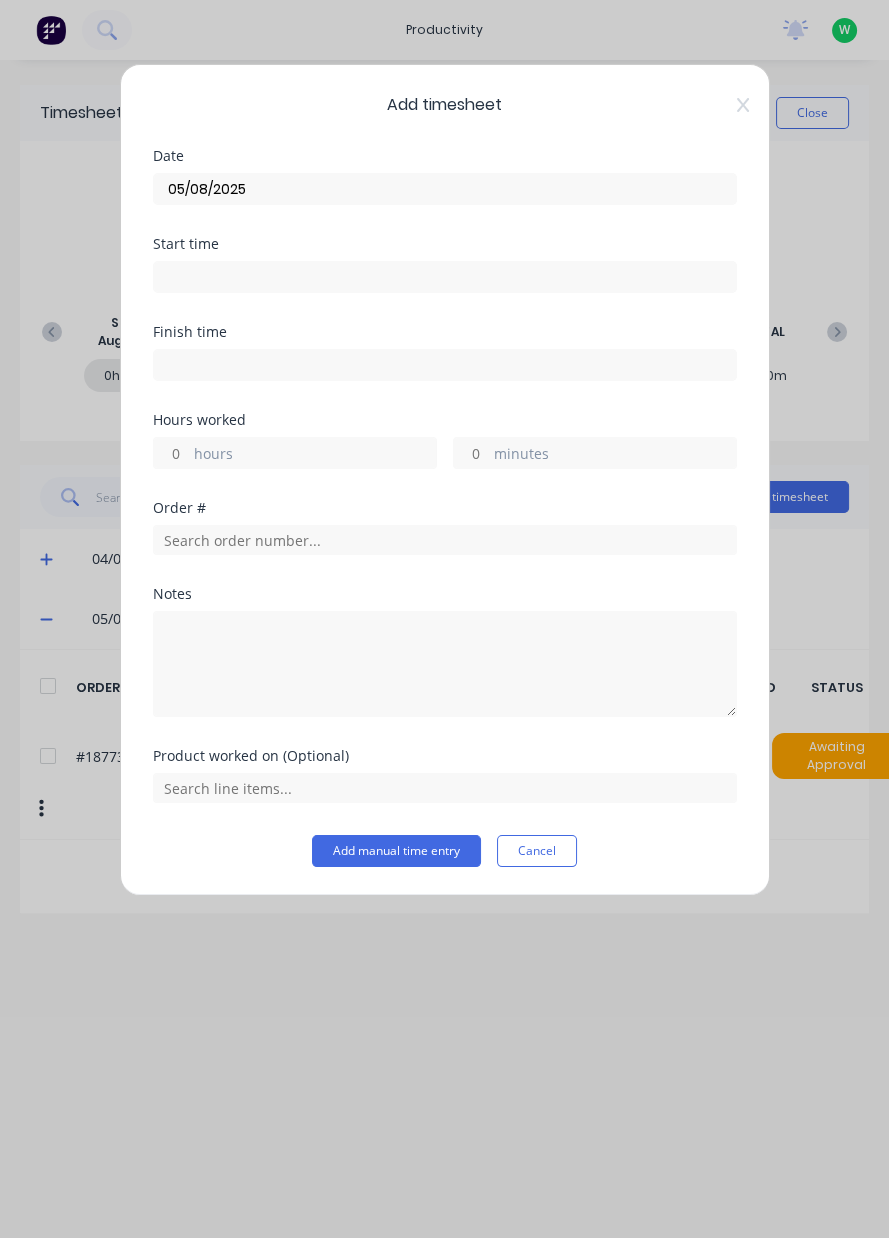 click on "hours" at bounding box center [315, 455] 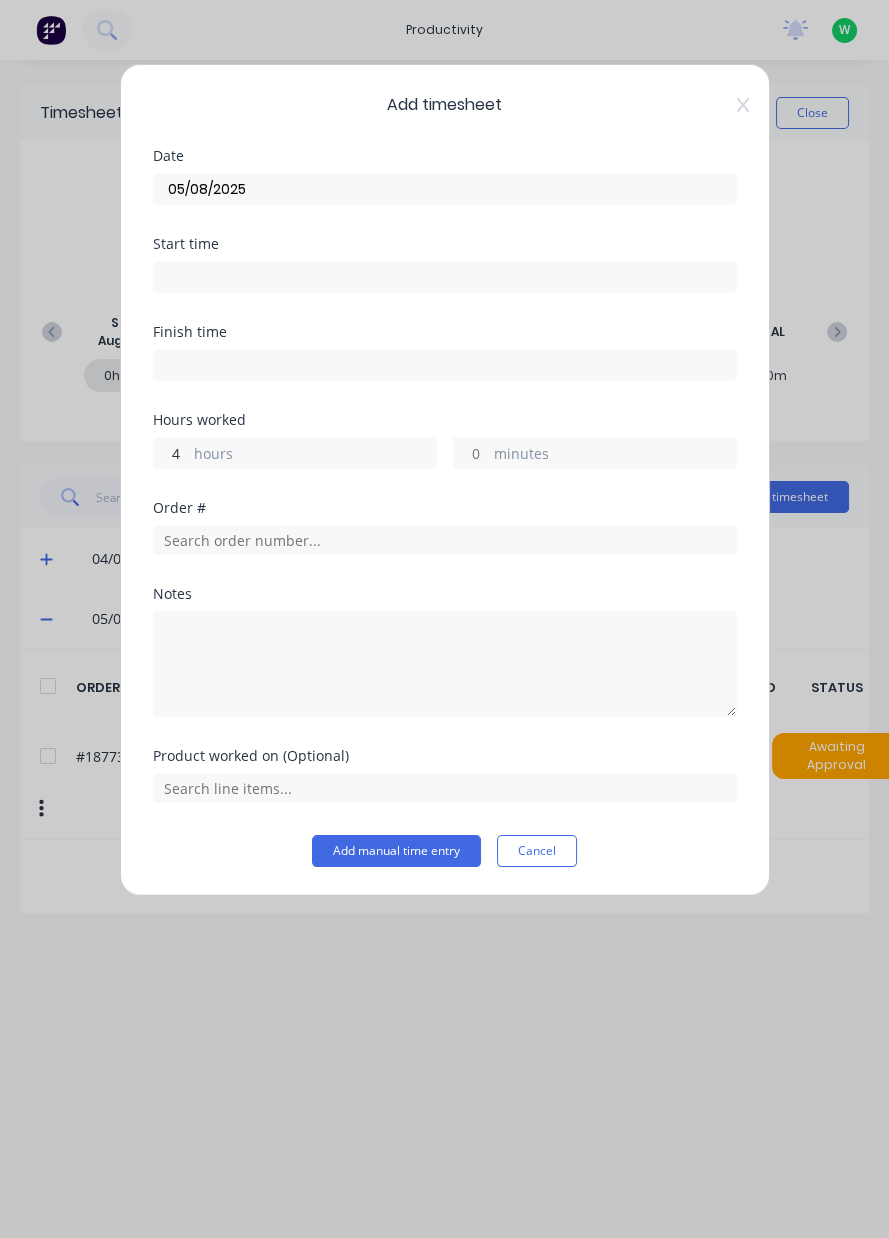 type on "4" 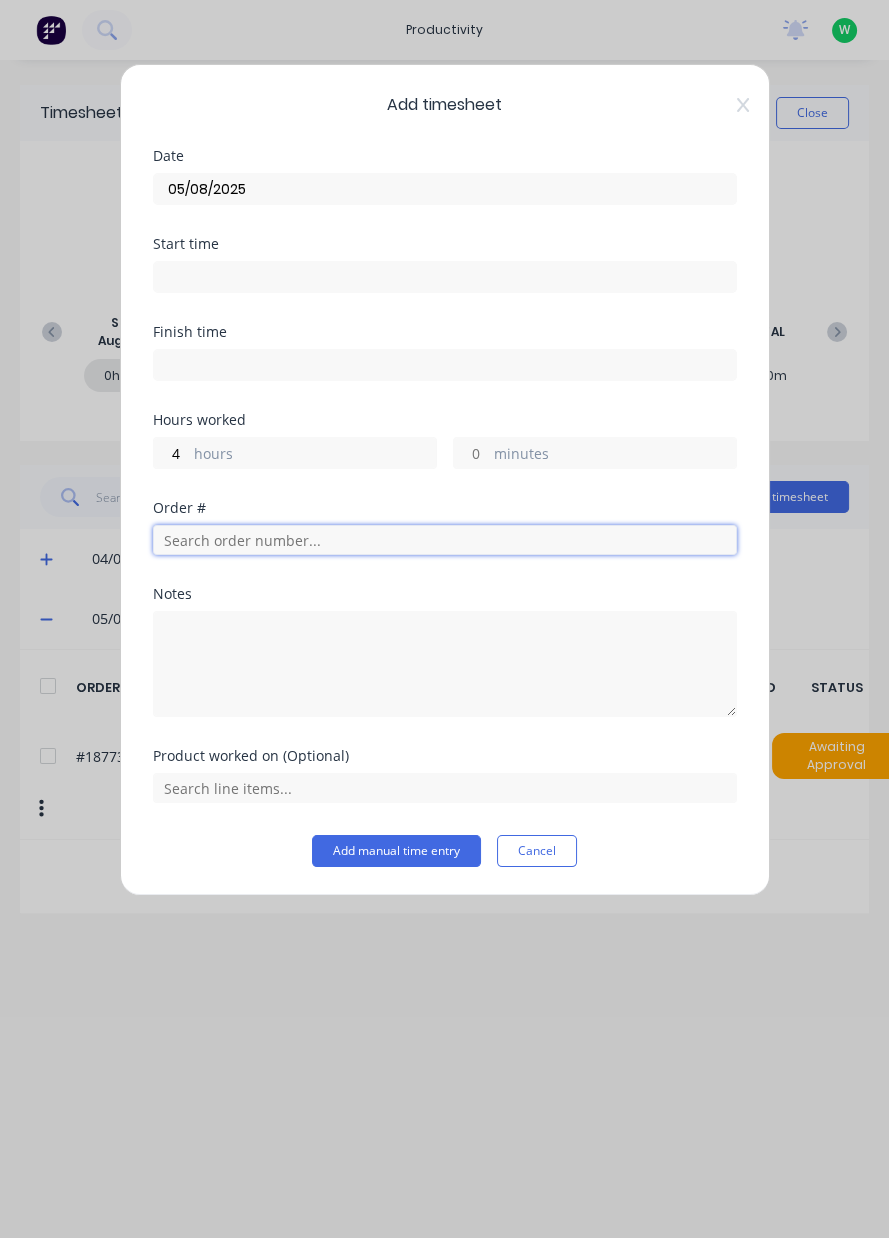 click at bounding box center [445, 540] 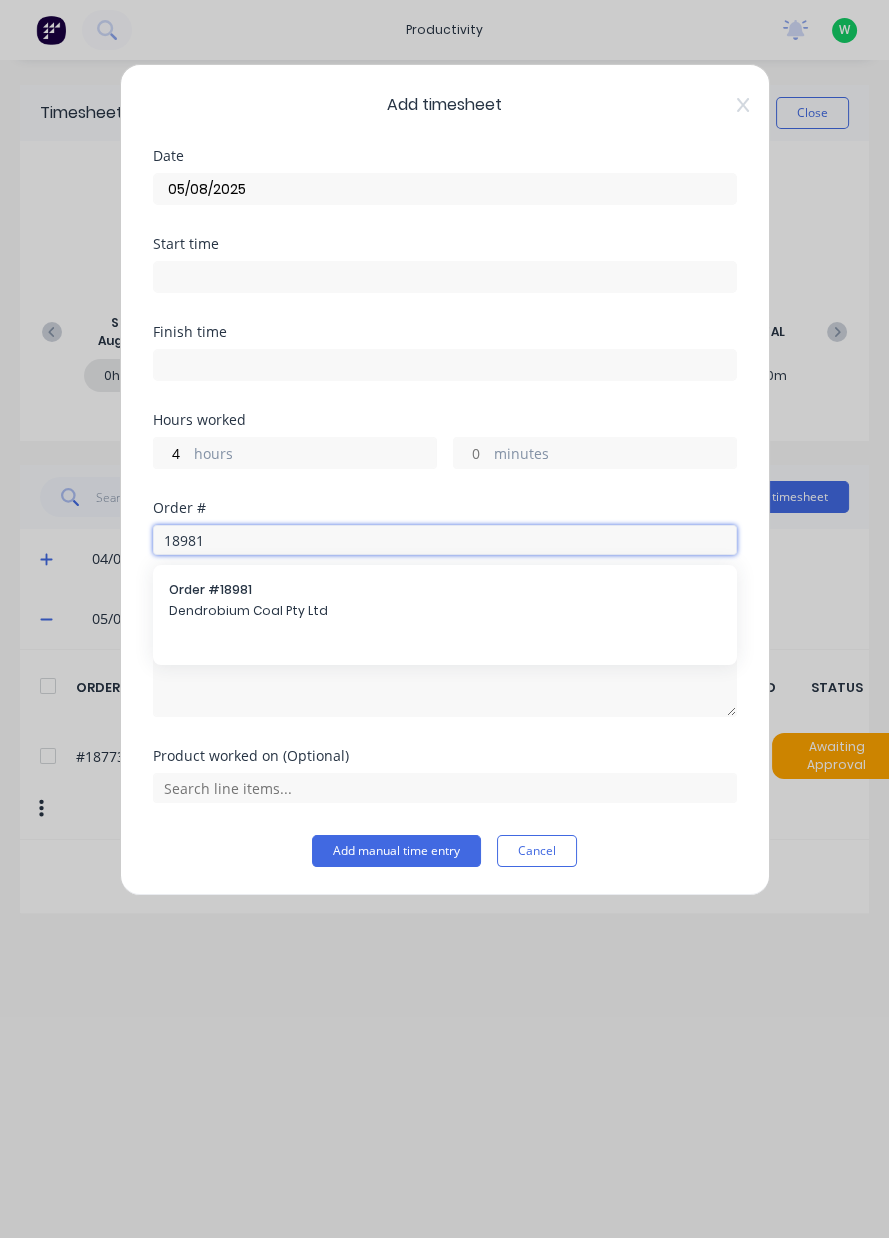 type on "18981" 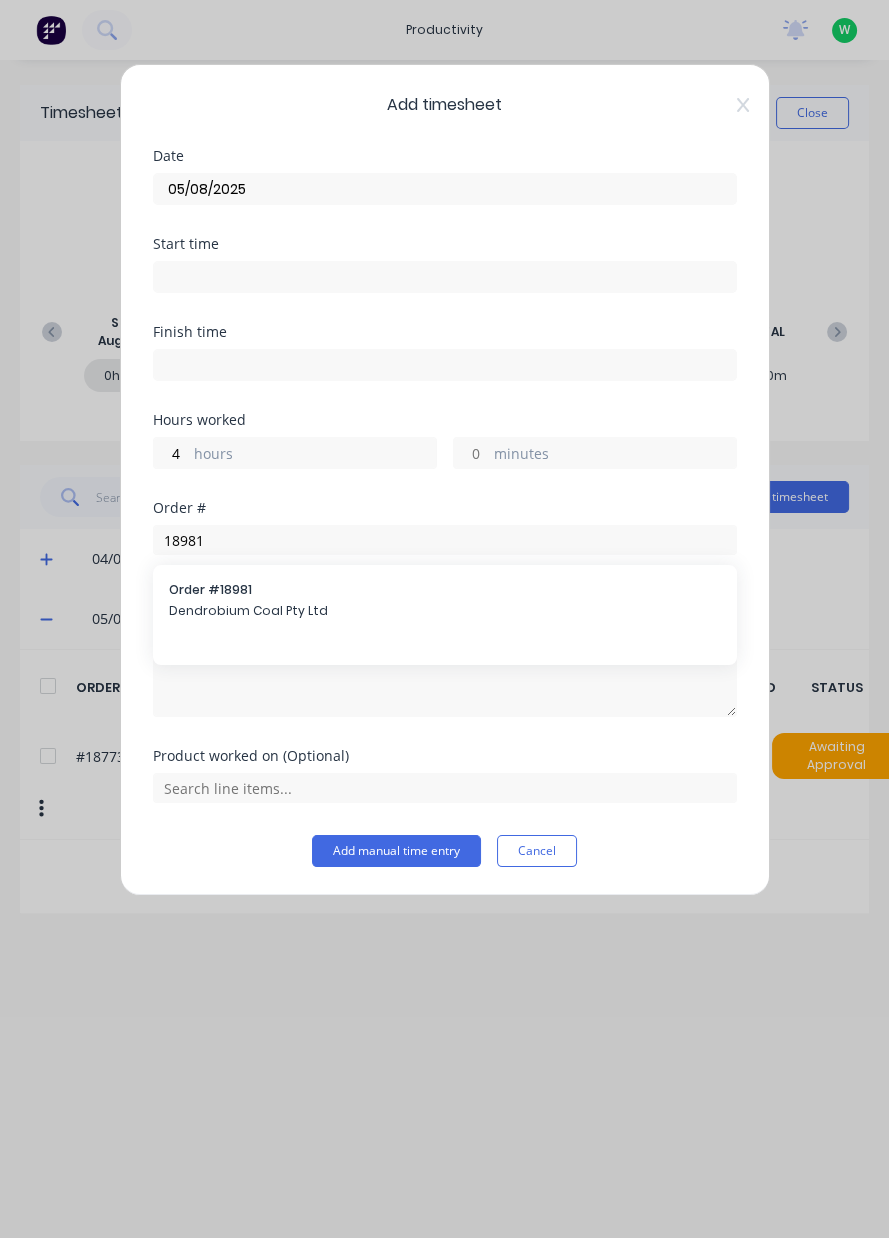 click on "Dendrobium Coal Pty Ltd" at bounding box center (445, 611) 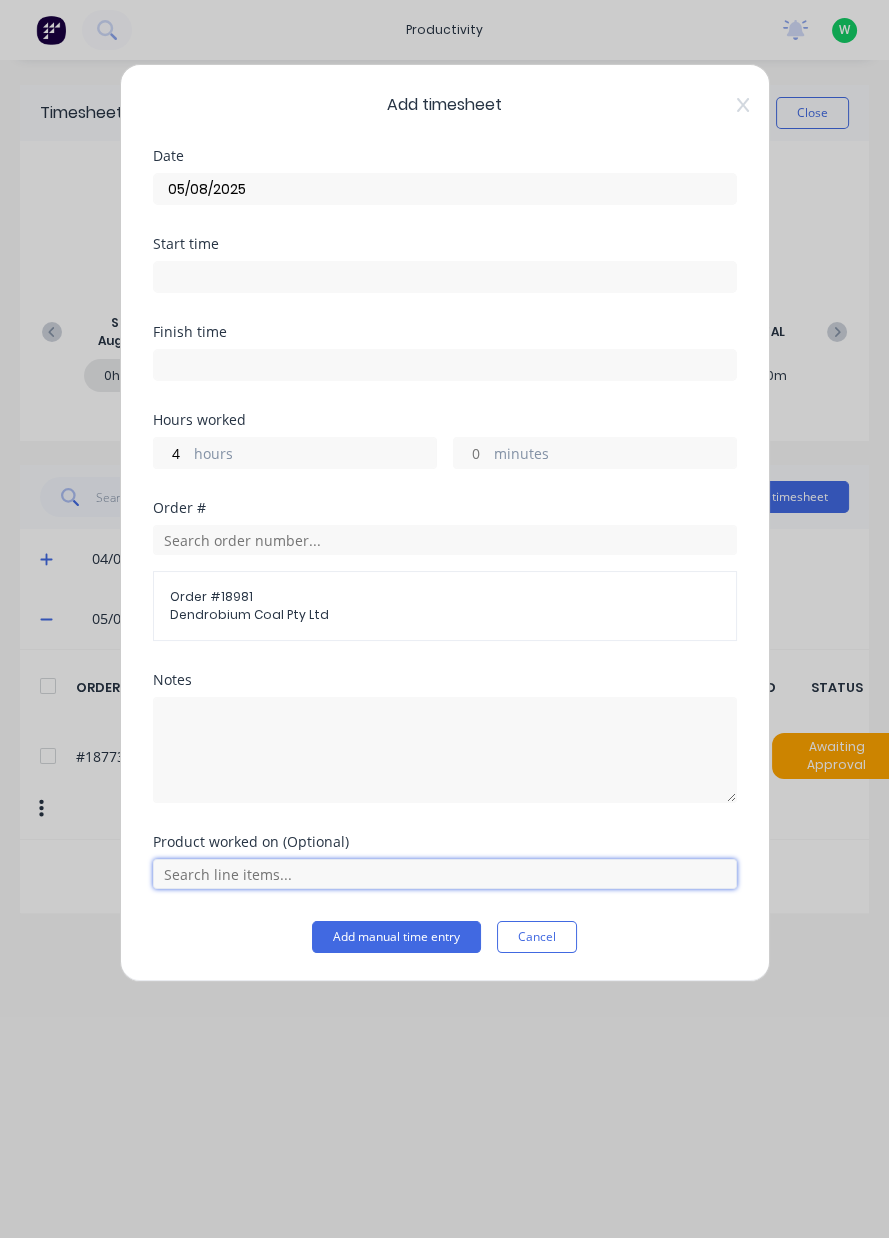 click at bounding box center [445, 874] 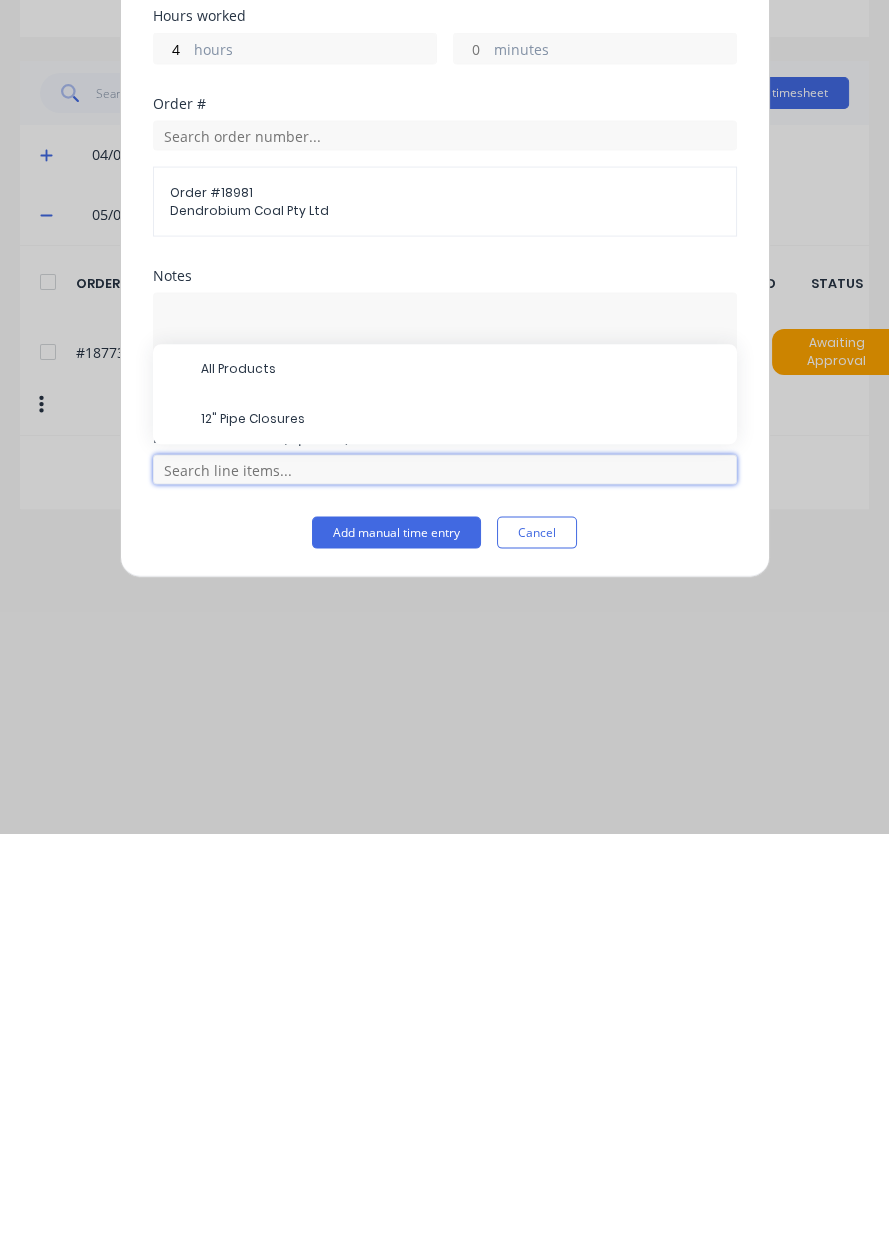 scroll, scrollTop: 49, scrollLeft: 0, axis: vertical 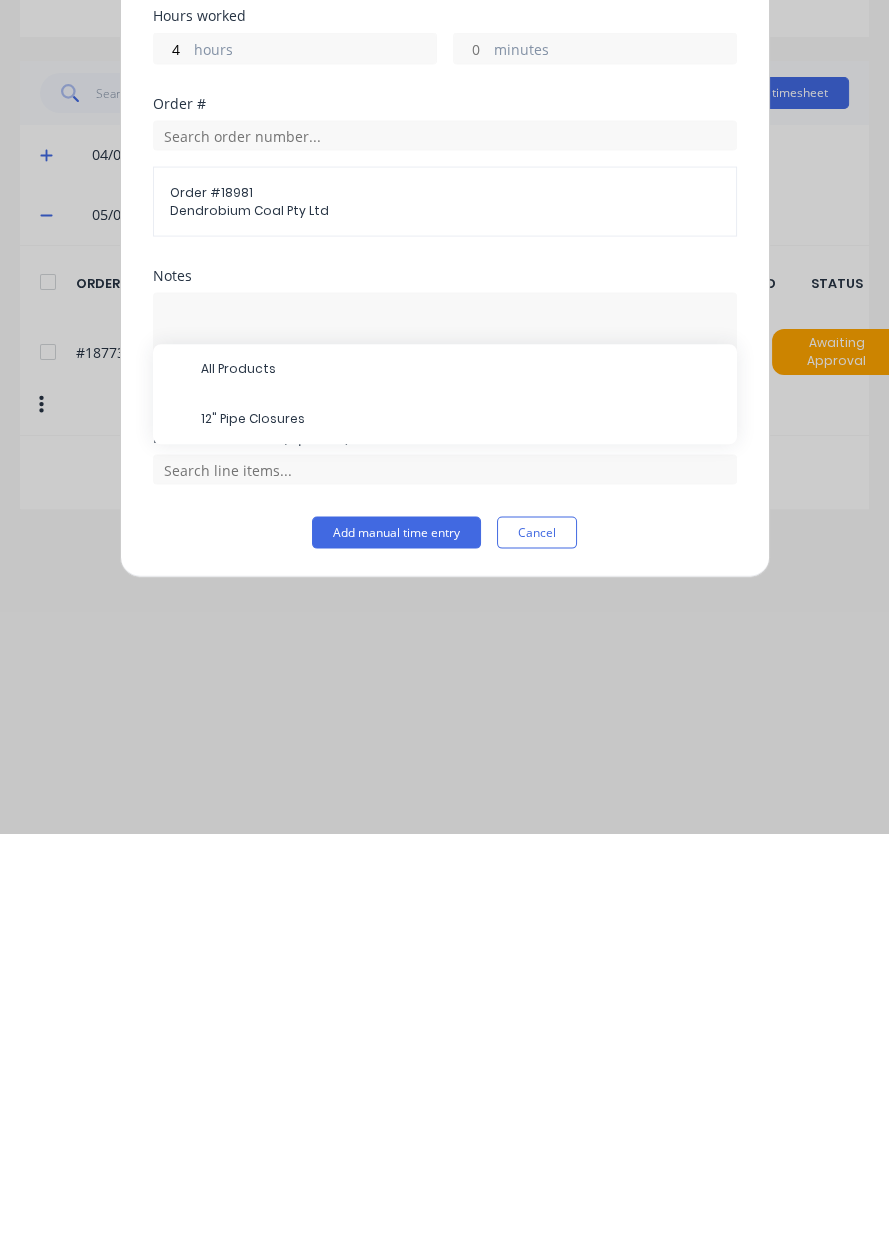 click on "12" Pipe Closures" at bounding box center (461, 824) 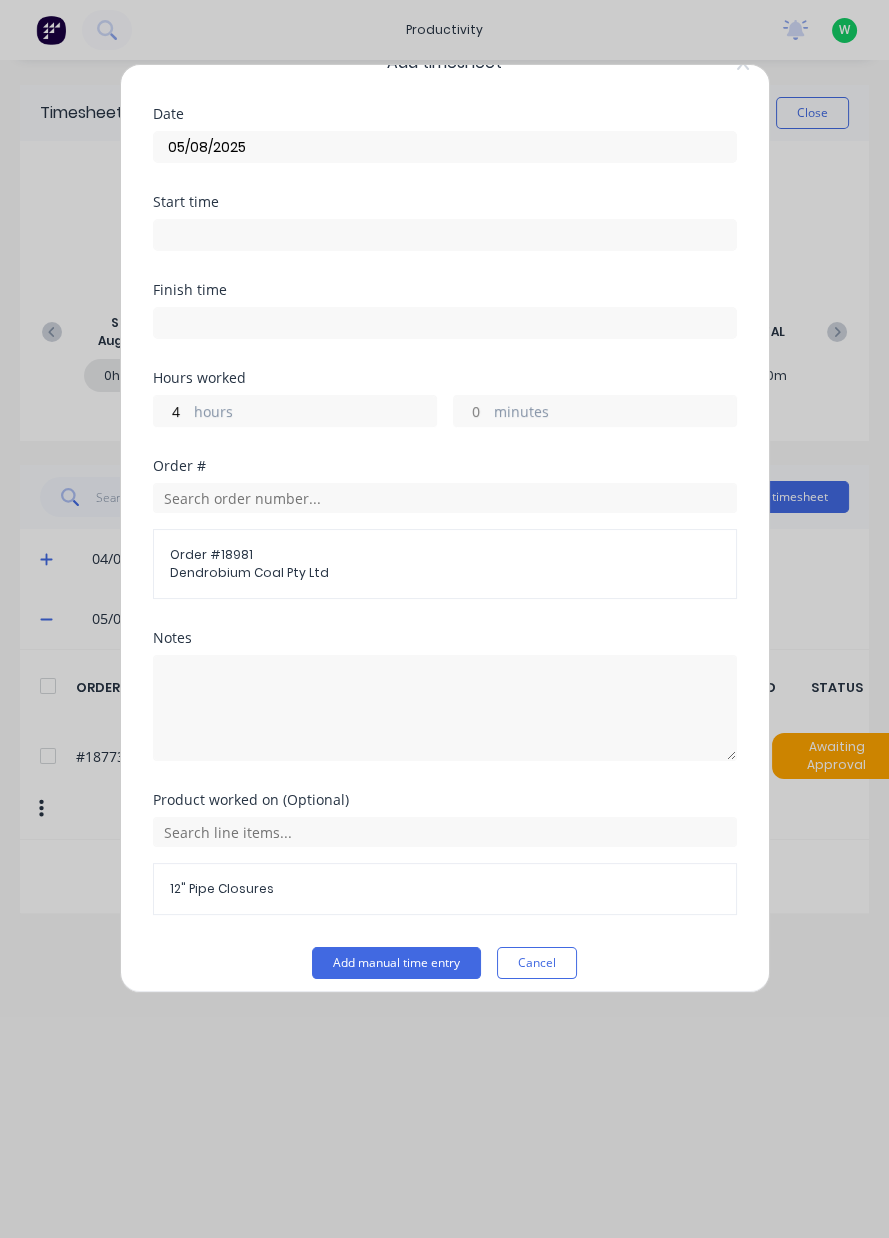 scroll, scrollTop: 42, scrollLeft: 0, axis: vertical 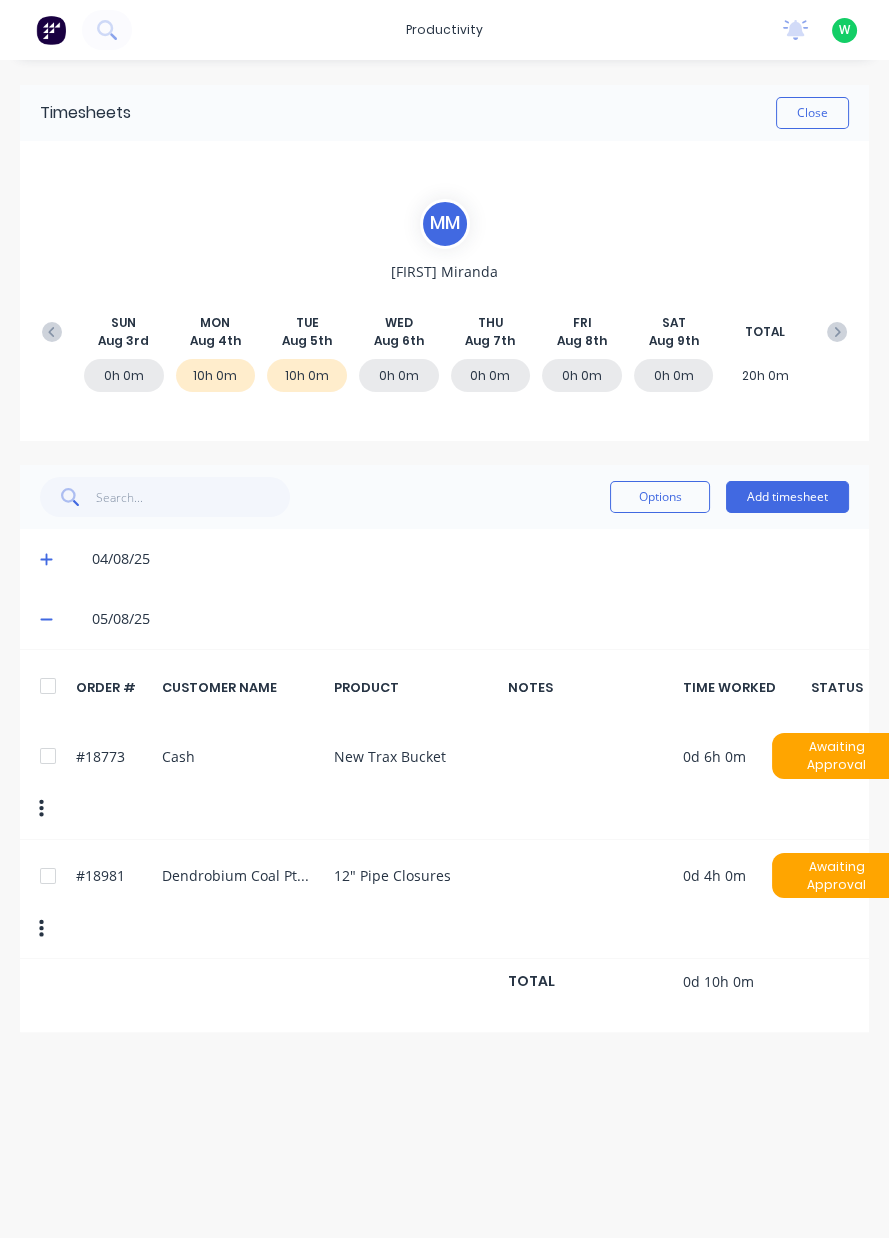click on "Close" at bounding box center (812, 113) 